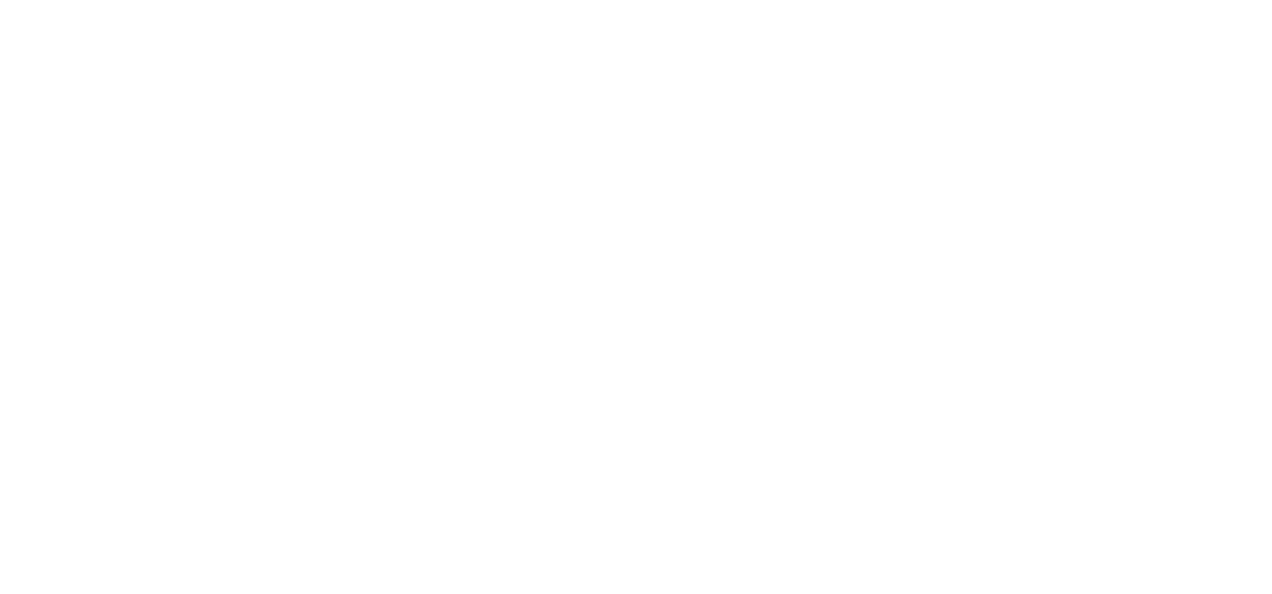 scroll, scrollTop: 0, scrollLeft: 0, axis: both 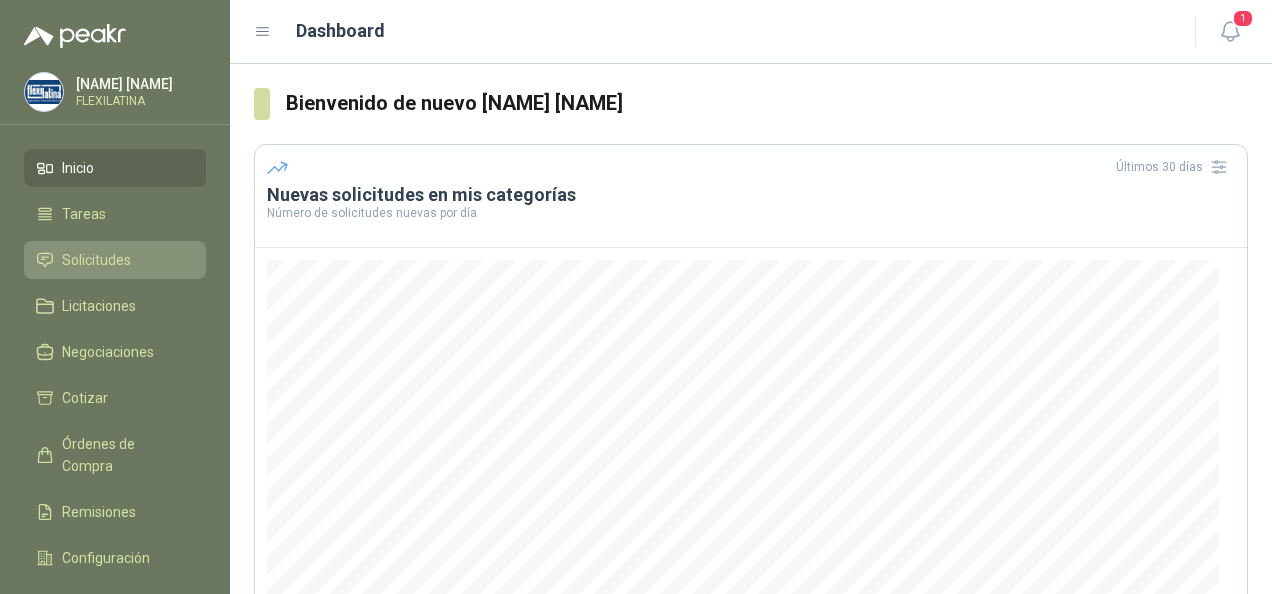 click on "Solicitudes" at bounding box center (96, 260) 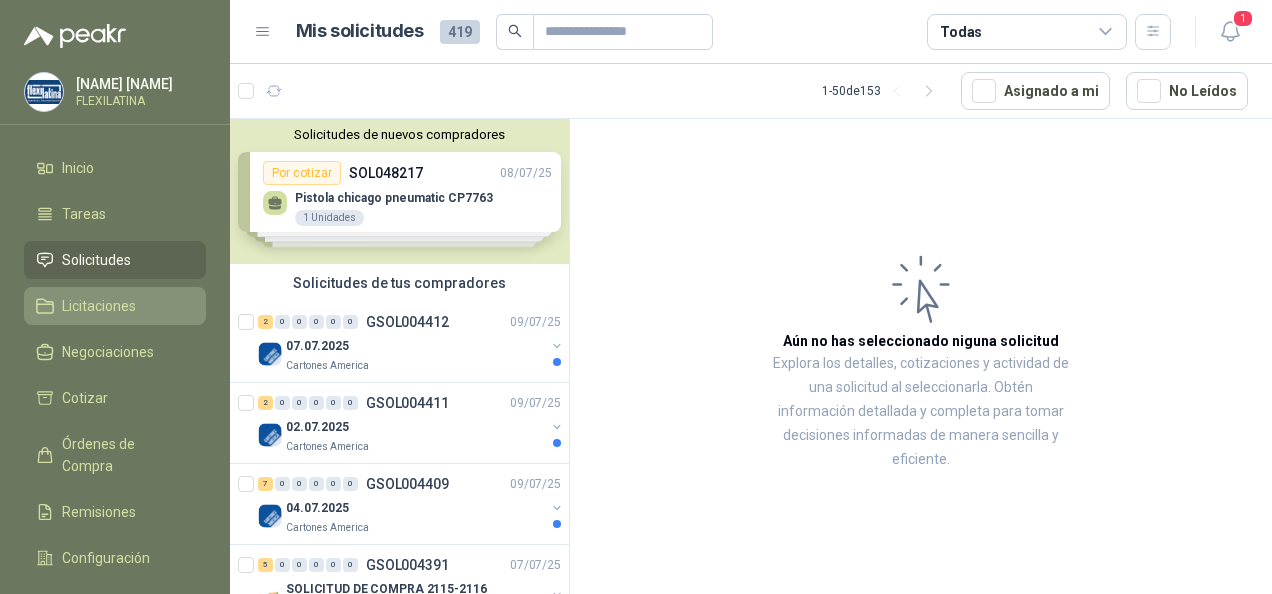 click on "Licitaciones" at bounding box center (115, 306) 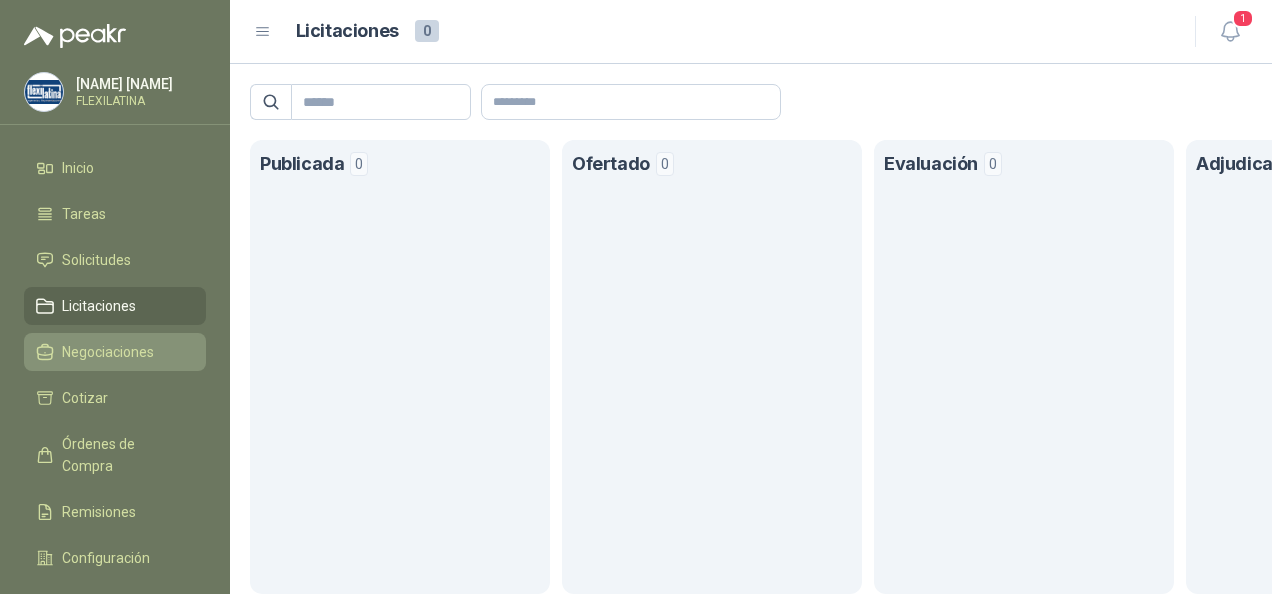 click on "Negociaciones" at bounding box center [115, 352] 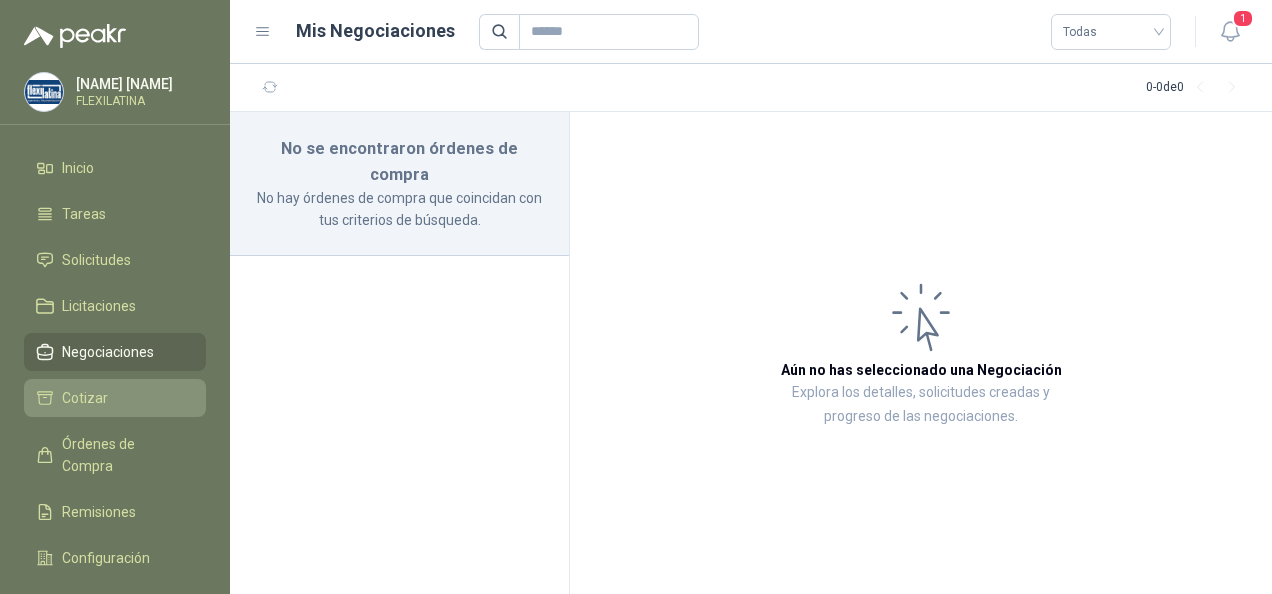 click on "Cotizar" at bounding box center (115, 398) 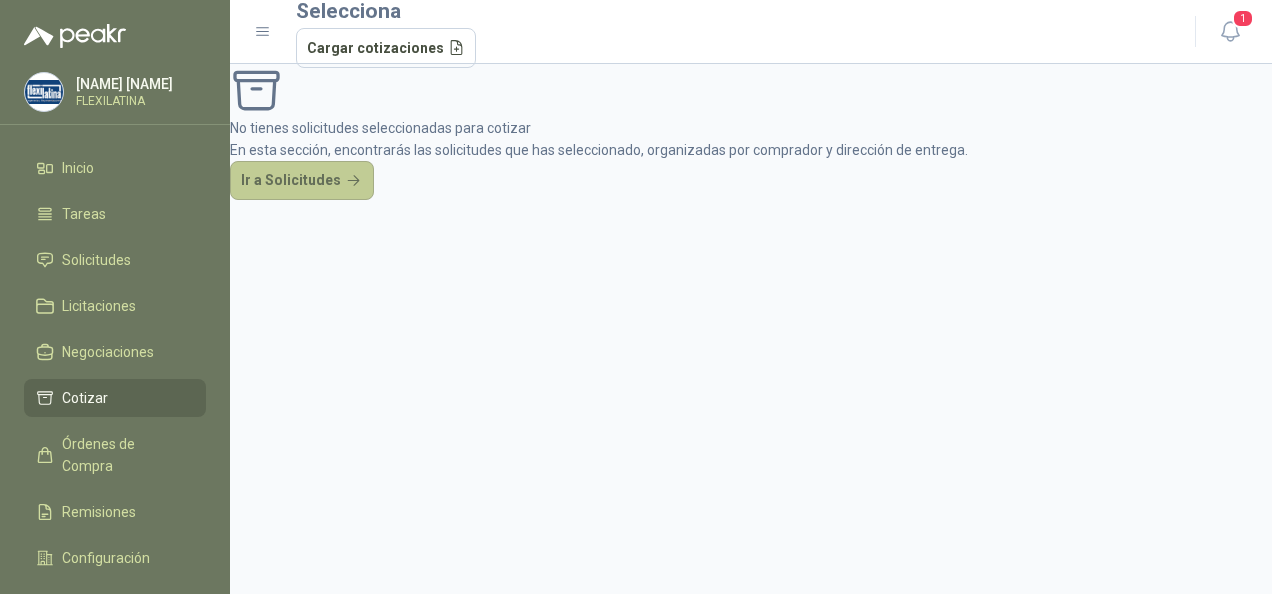 click on "Ir a Solicitudes" at bounding box center (302, 181) 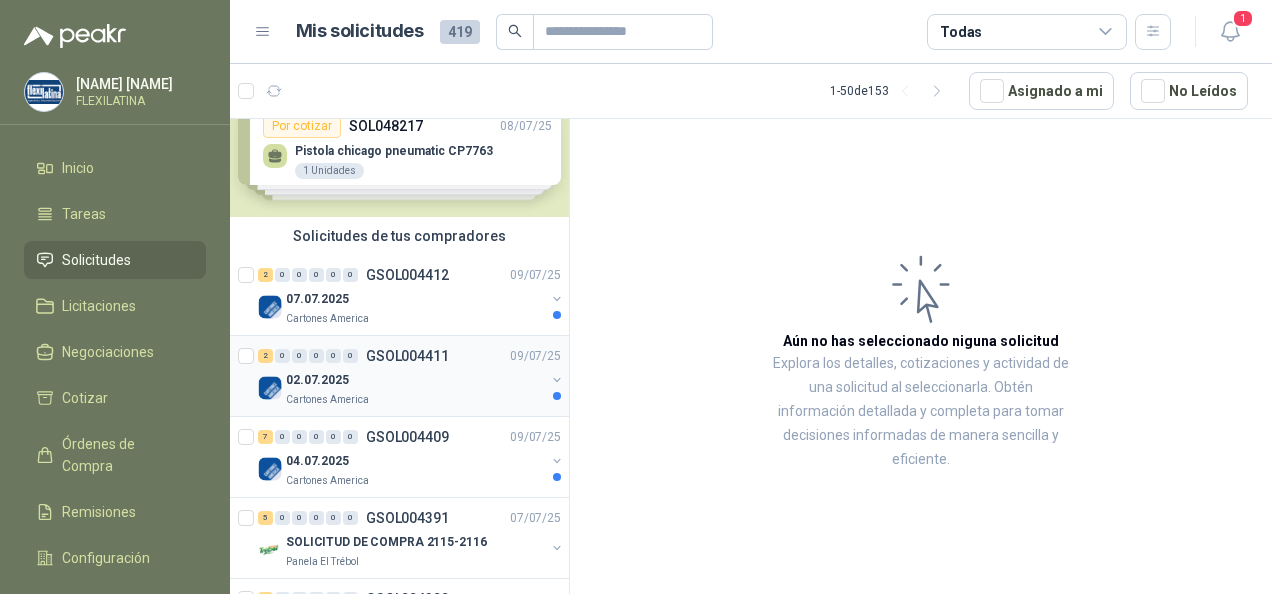scroll, scrollTop: 0, scrollLeft: 0, axis: both 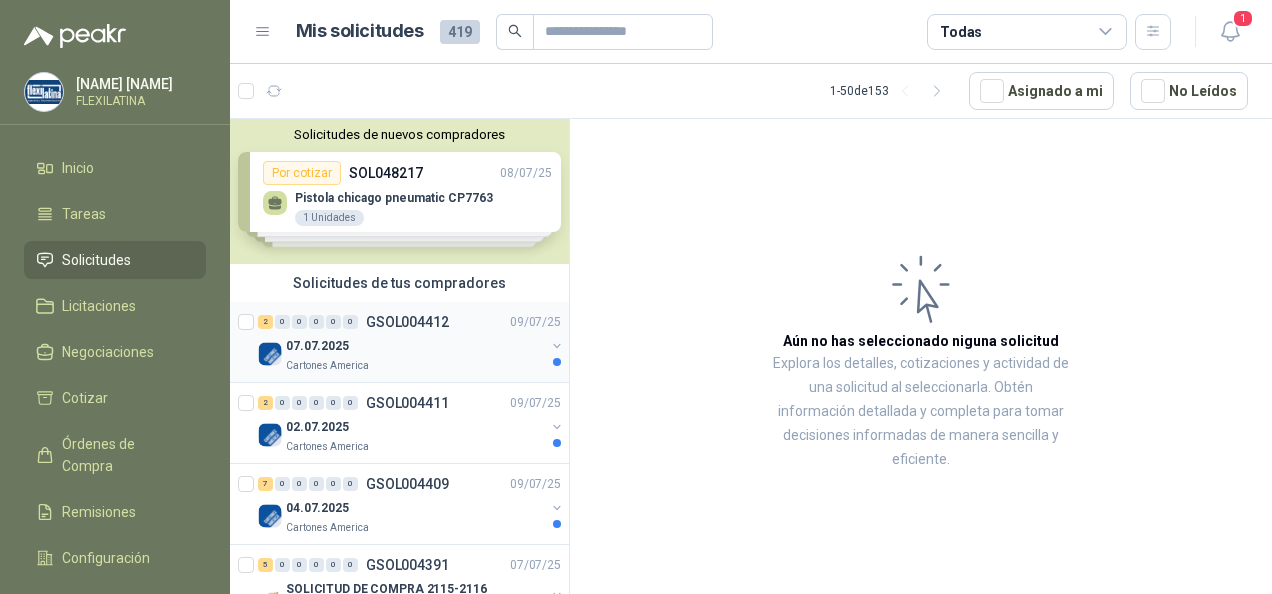 click on "07.07.2025" at bounding box center (415, 346) 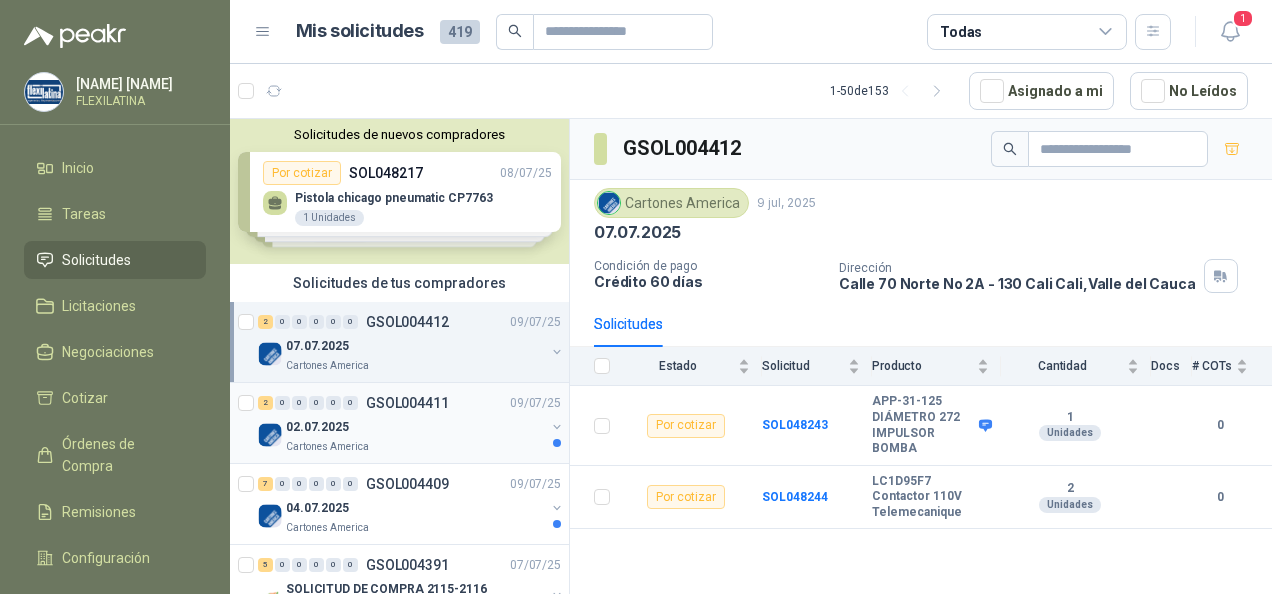 click on "02.07.2025" at bounding box center [415, 427] 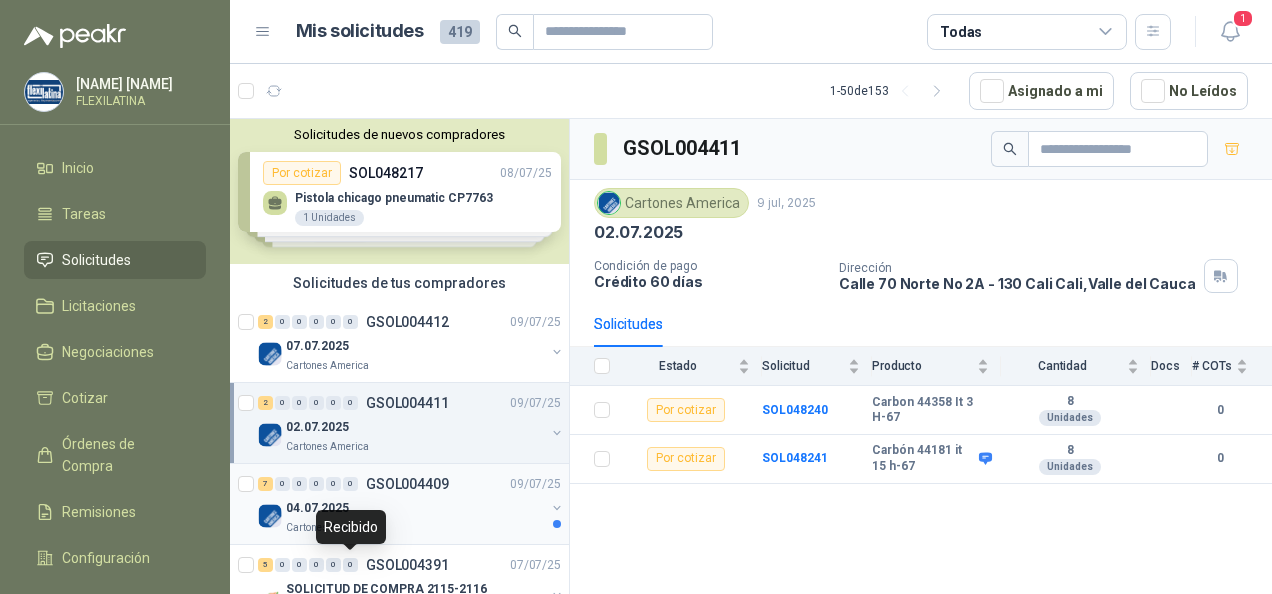 click on "Cartones America" at bounding box center [415, 528] 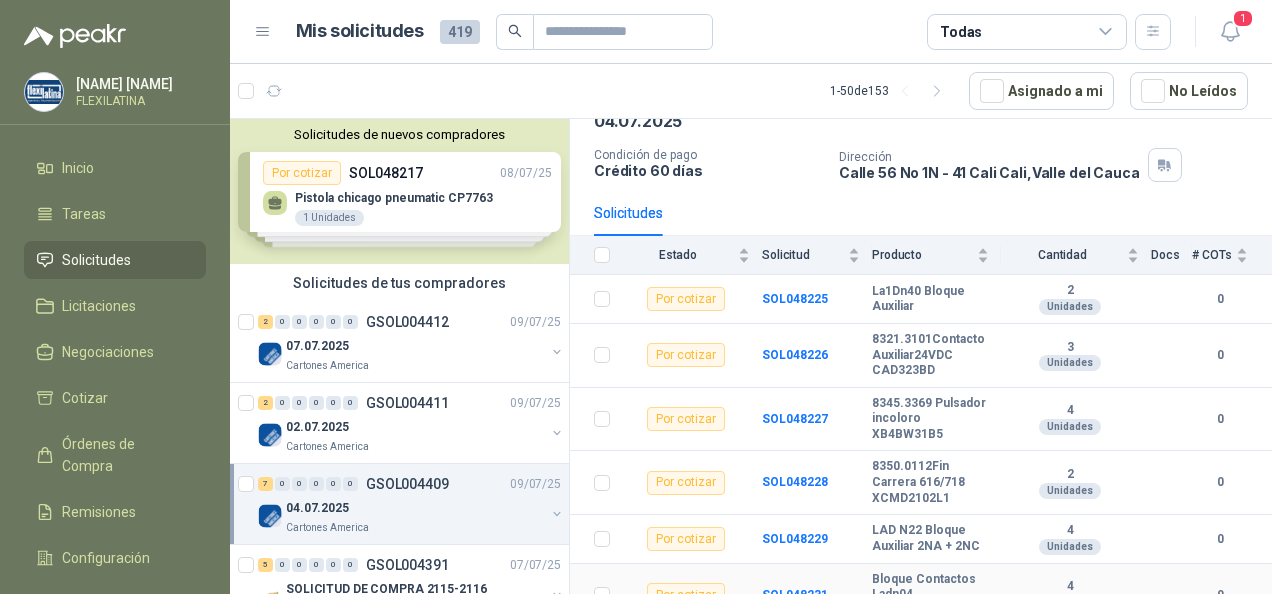 scroll, scrollTop: 182, scrollLeft: 0, axis: vertical 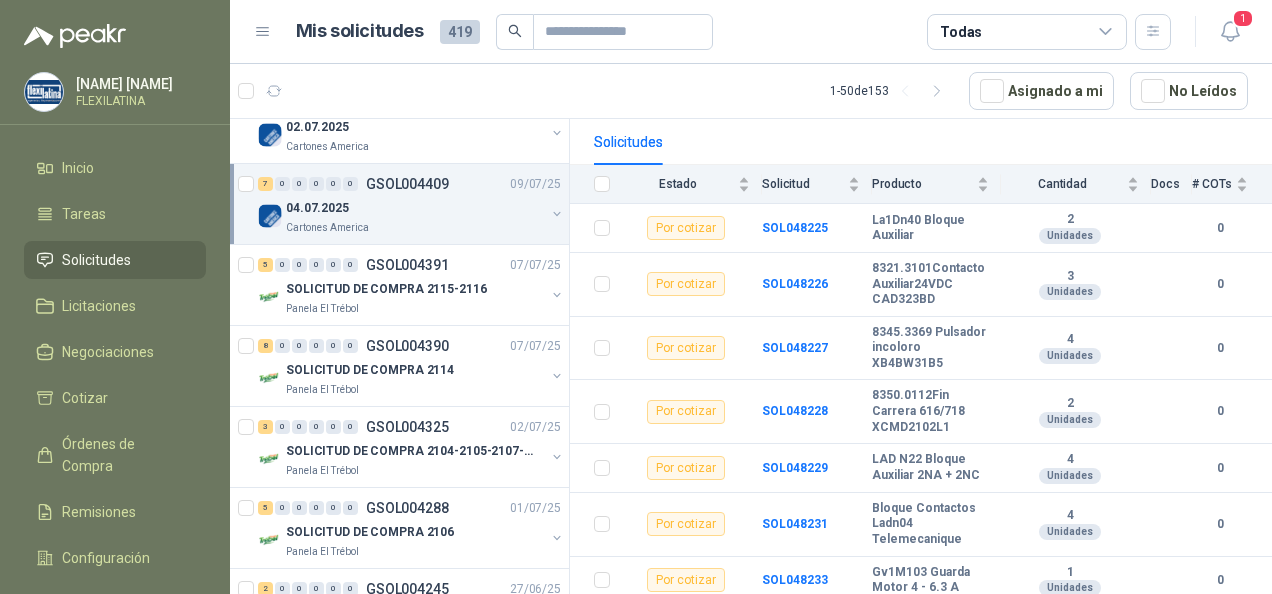 click on "04.07.2025" at bounding box center (415, 208) 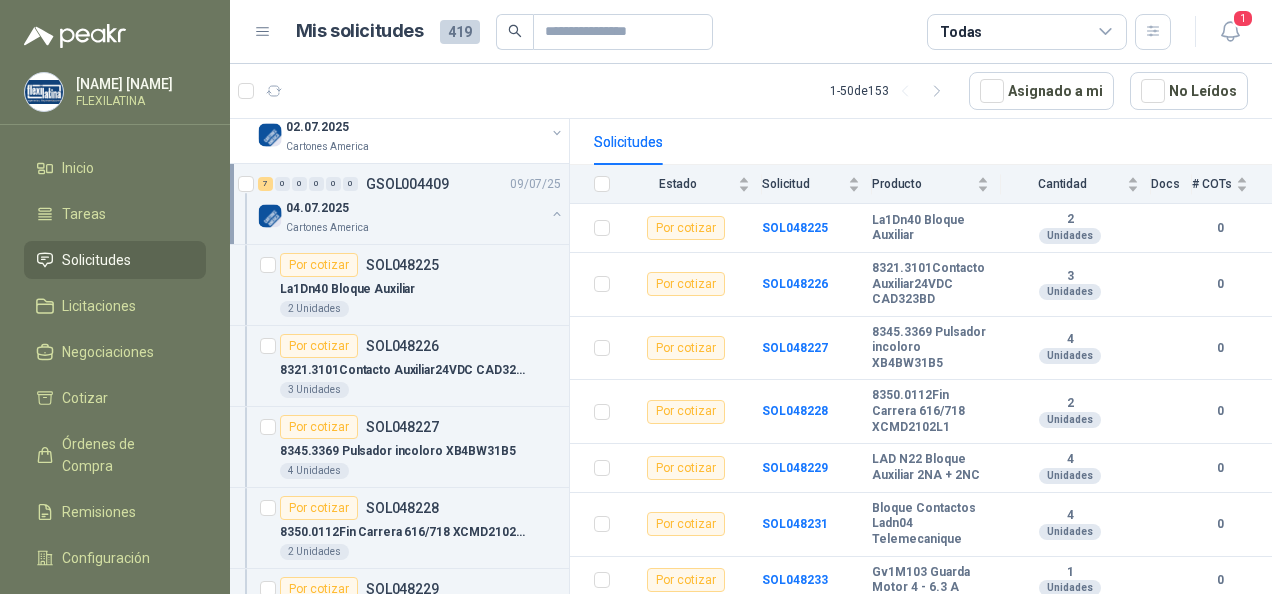 scroll, scrollTop: 6, scrollLeft: 0, axis: vertical 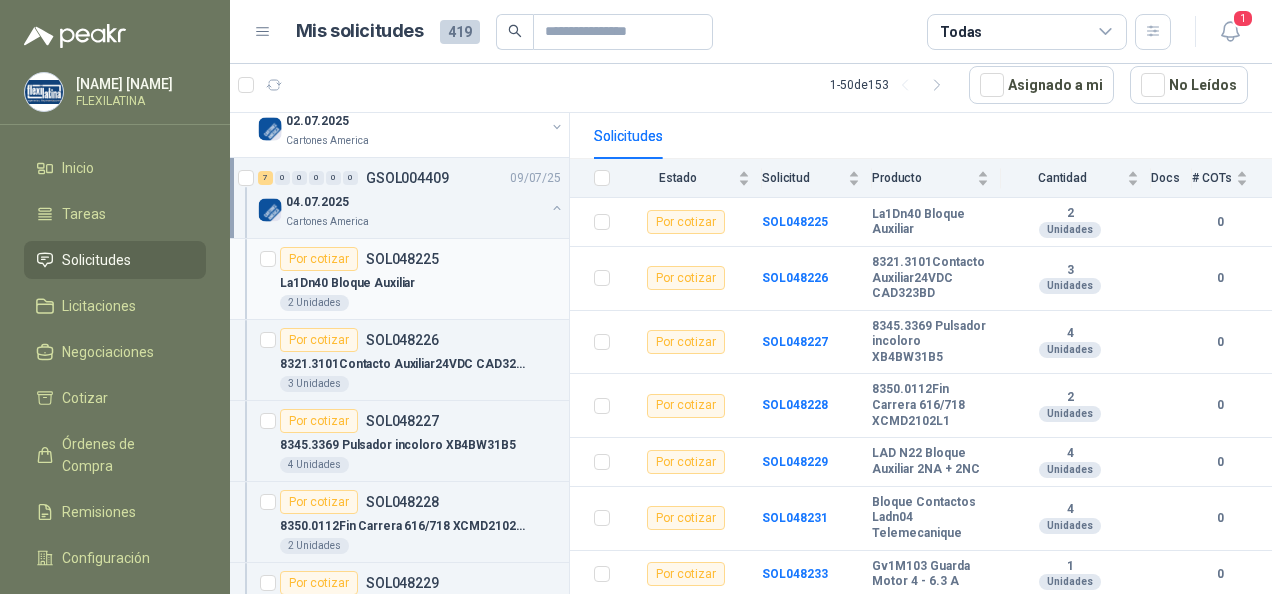click on "La1Dn40 Bloque Auxiliar" at bounding box center (420, 283) 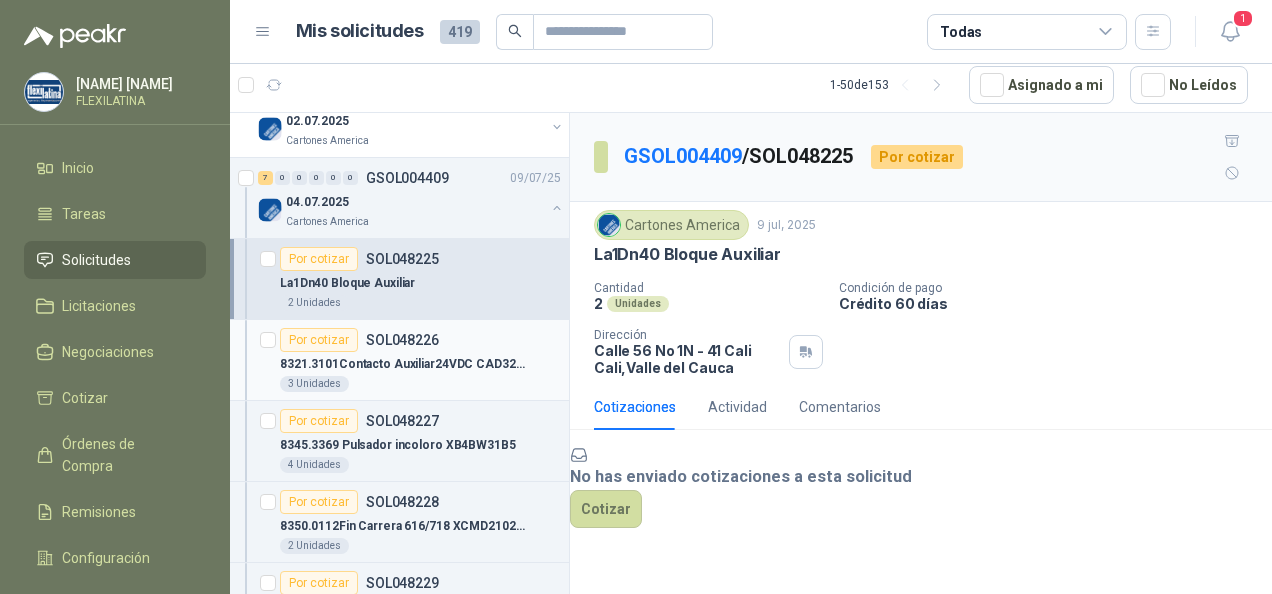 click on "8321.3101Contacto Auxiliar24VDC CAD323BD" at bounding box center (404, 364) 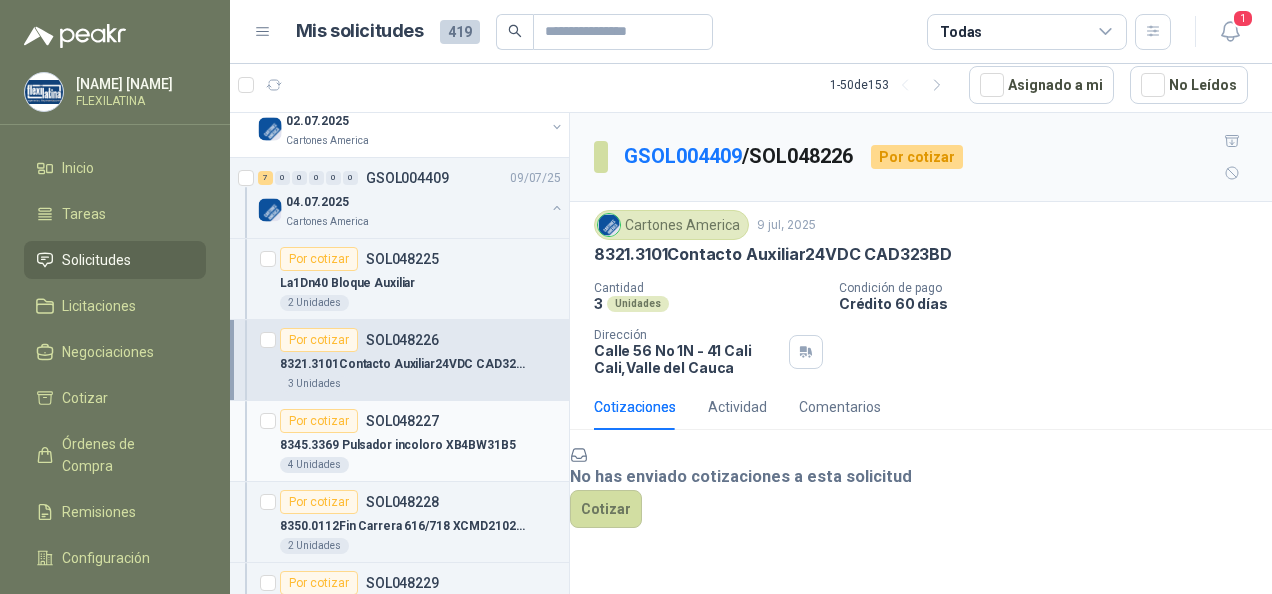 click on "8345.3369 Pulsador incoloro XB4BW31B5" at bounding box center (398, 445) 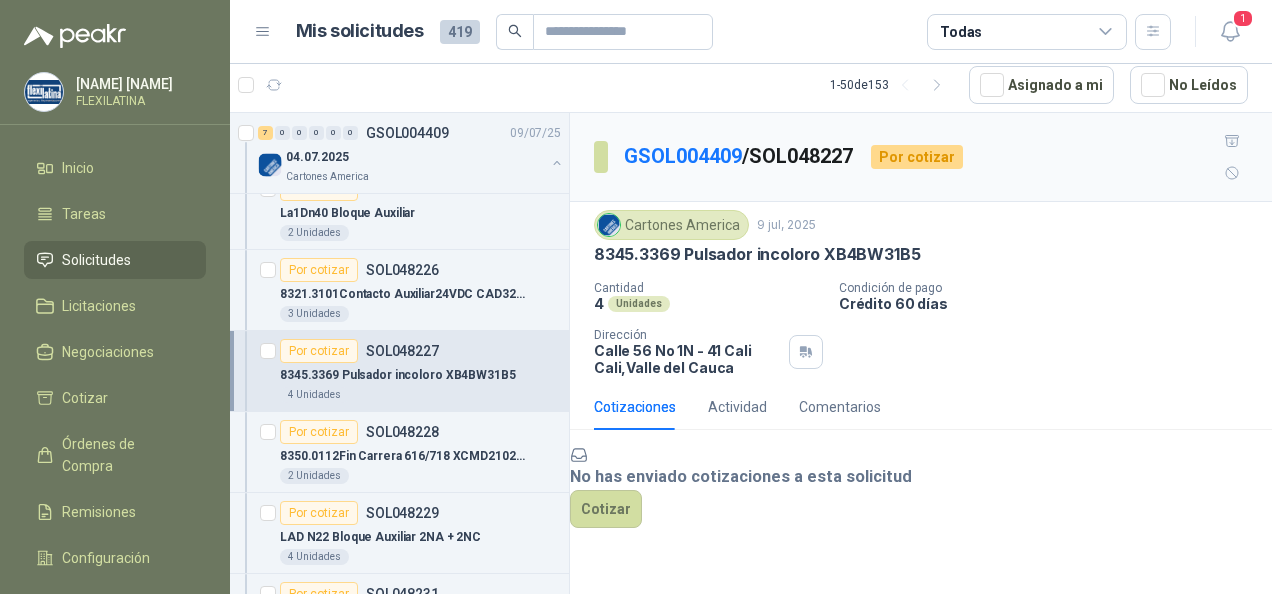 scroll, scrollTop: 400, scrollLeft: 0, axis: vertical 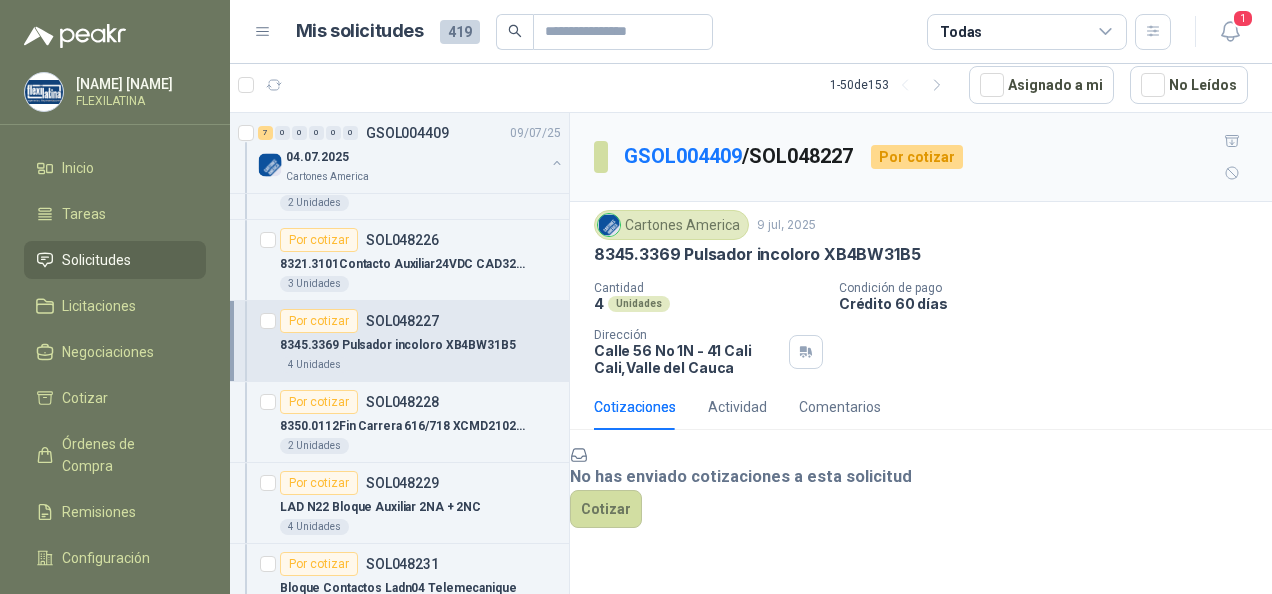 click on "2   Unidades" at bounding box center (420, 446) 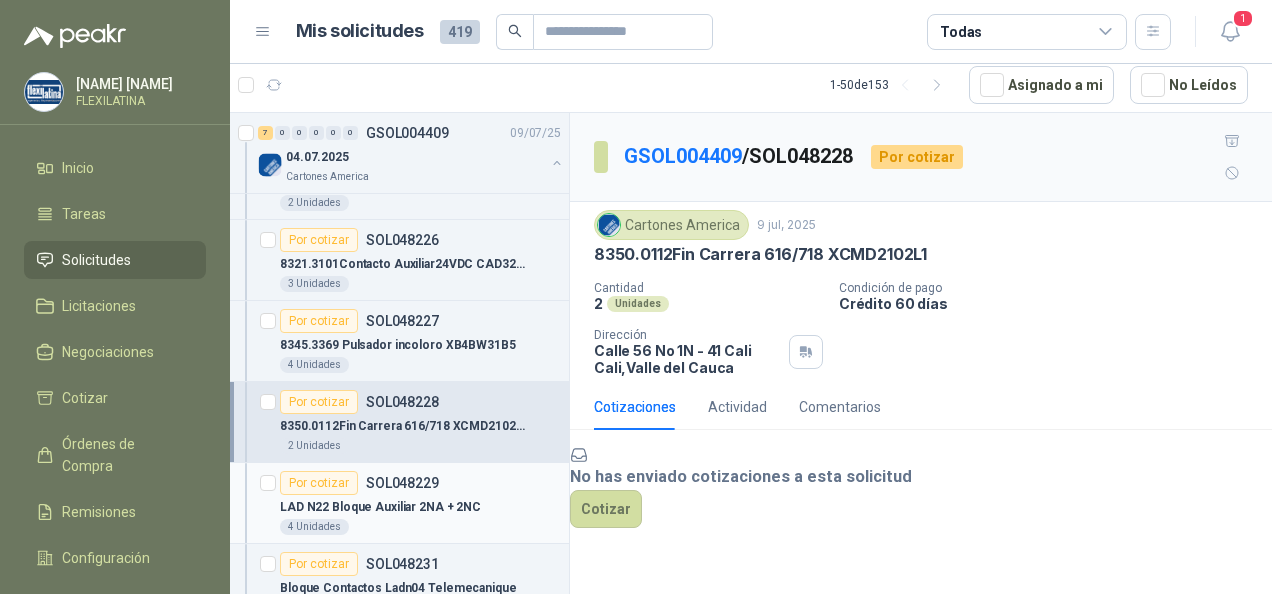 click on "LAD N22 Bloque Auxiliar 2NA + 2NC" at bounding box center (380, 507) 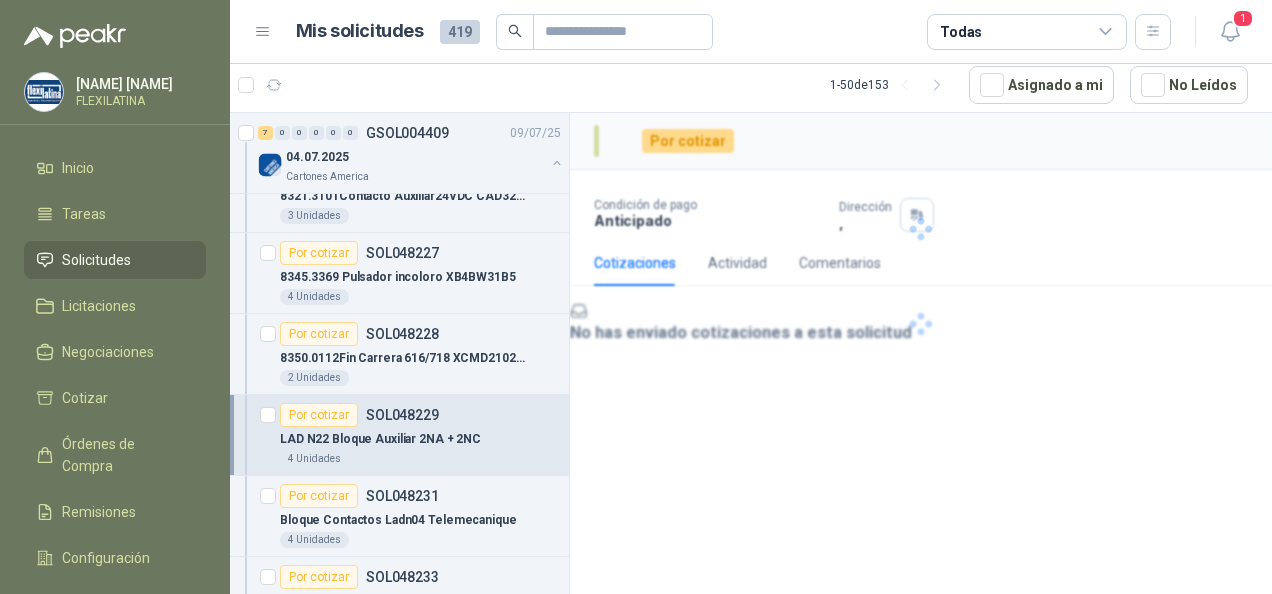 scroll, scrollTop: 500, scrollLeft: 0, axis: vertical 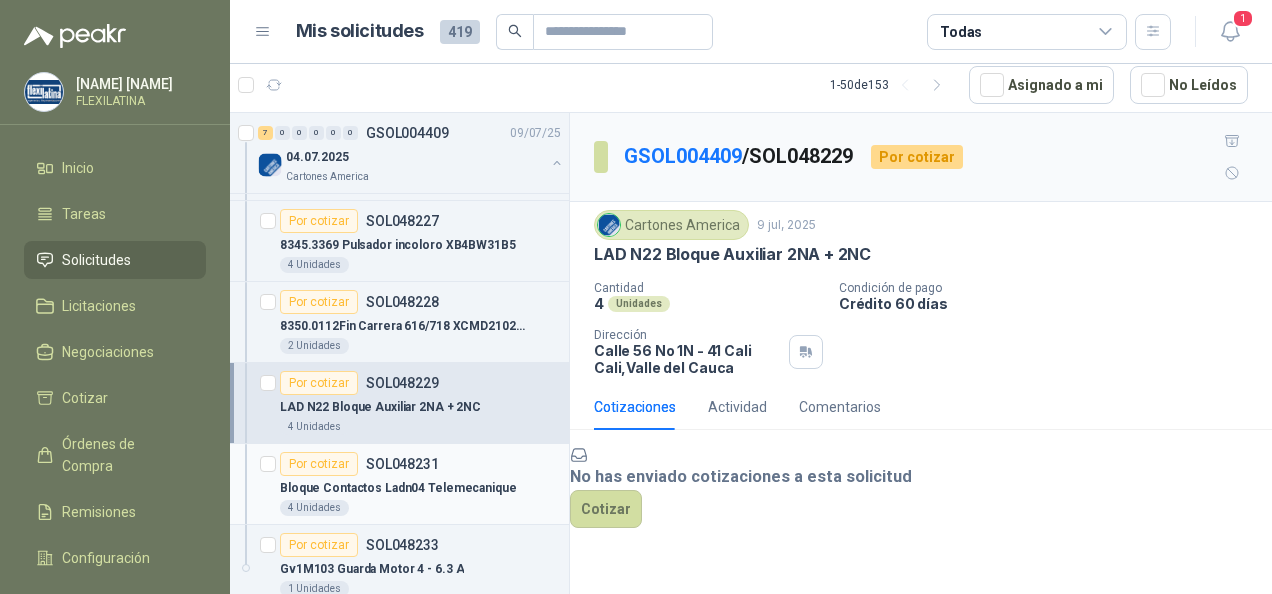 click on "4   Unidades" at bounding box center (420, 508) 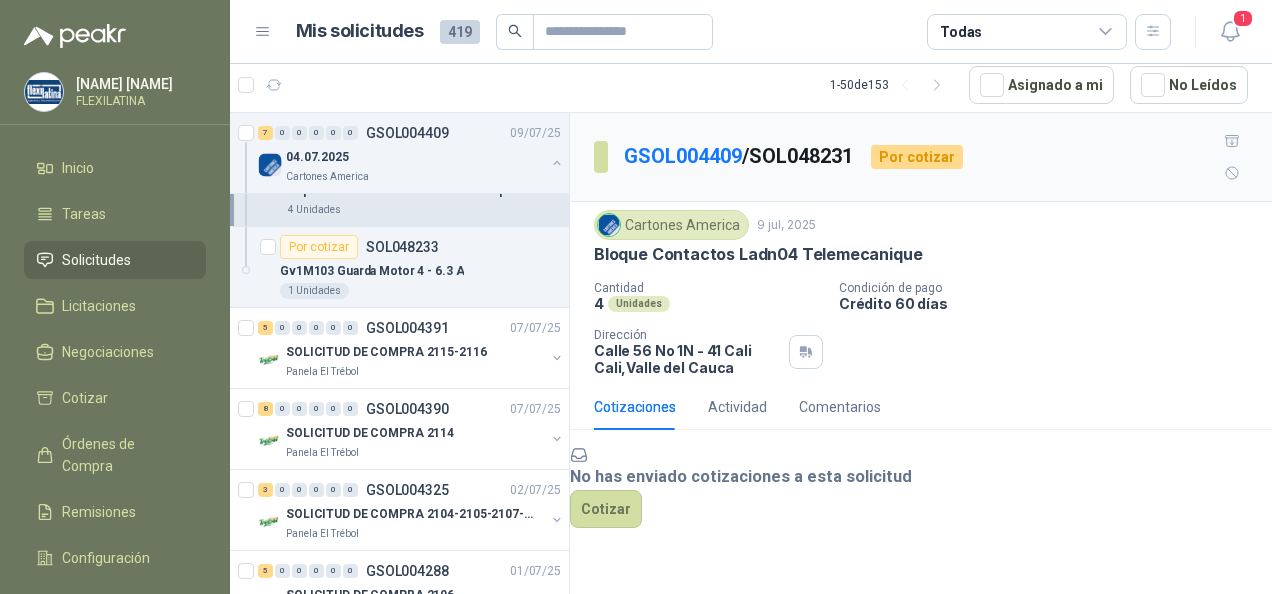 scroll, scrollTop: 800, scrollLeft: 0, axis: vertical 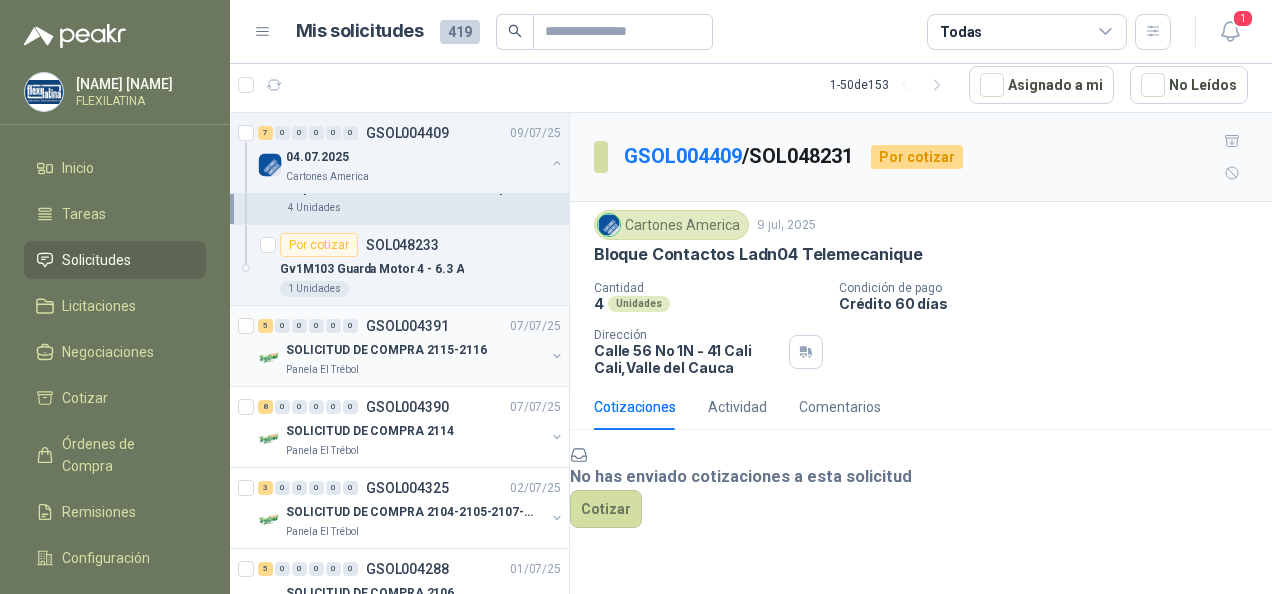click on "Panela El Trébol" at bounding box center [415, 370] 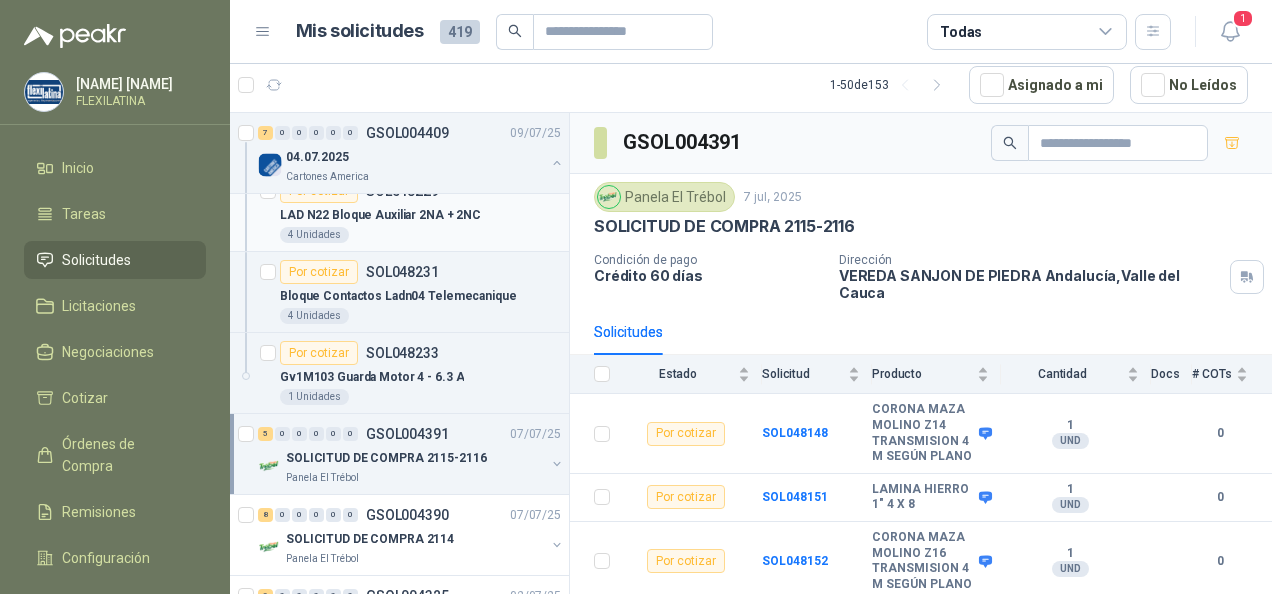 scroll, scrollTop: 700, scrollLeft: 0, axis: vertical 